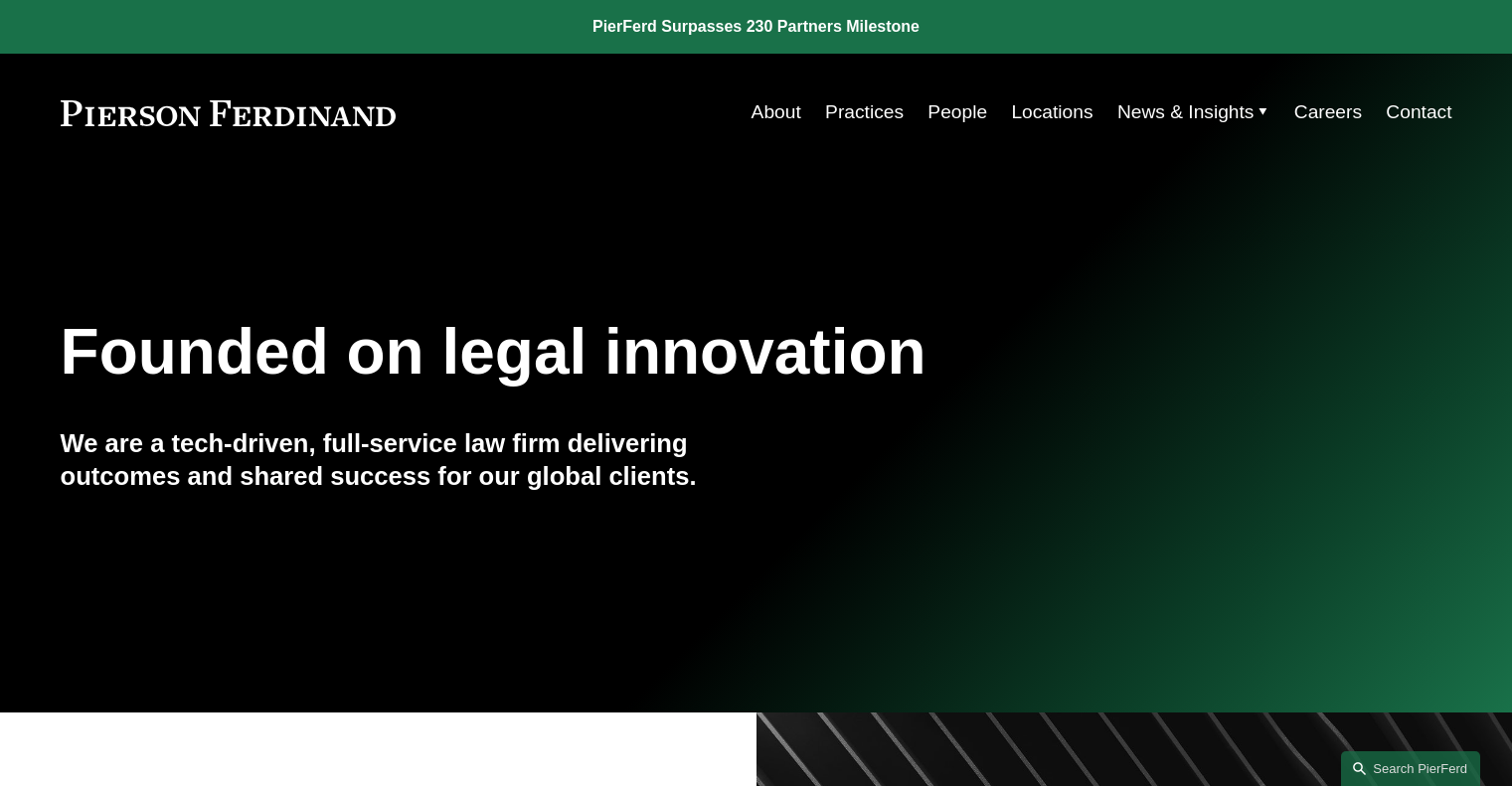 scroll, scrollTop: 0, scrollLeft: 0, axis: both 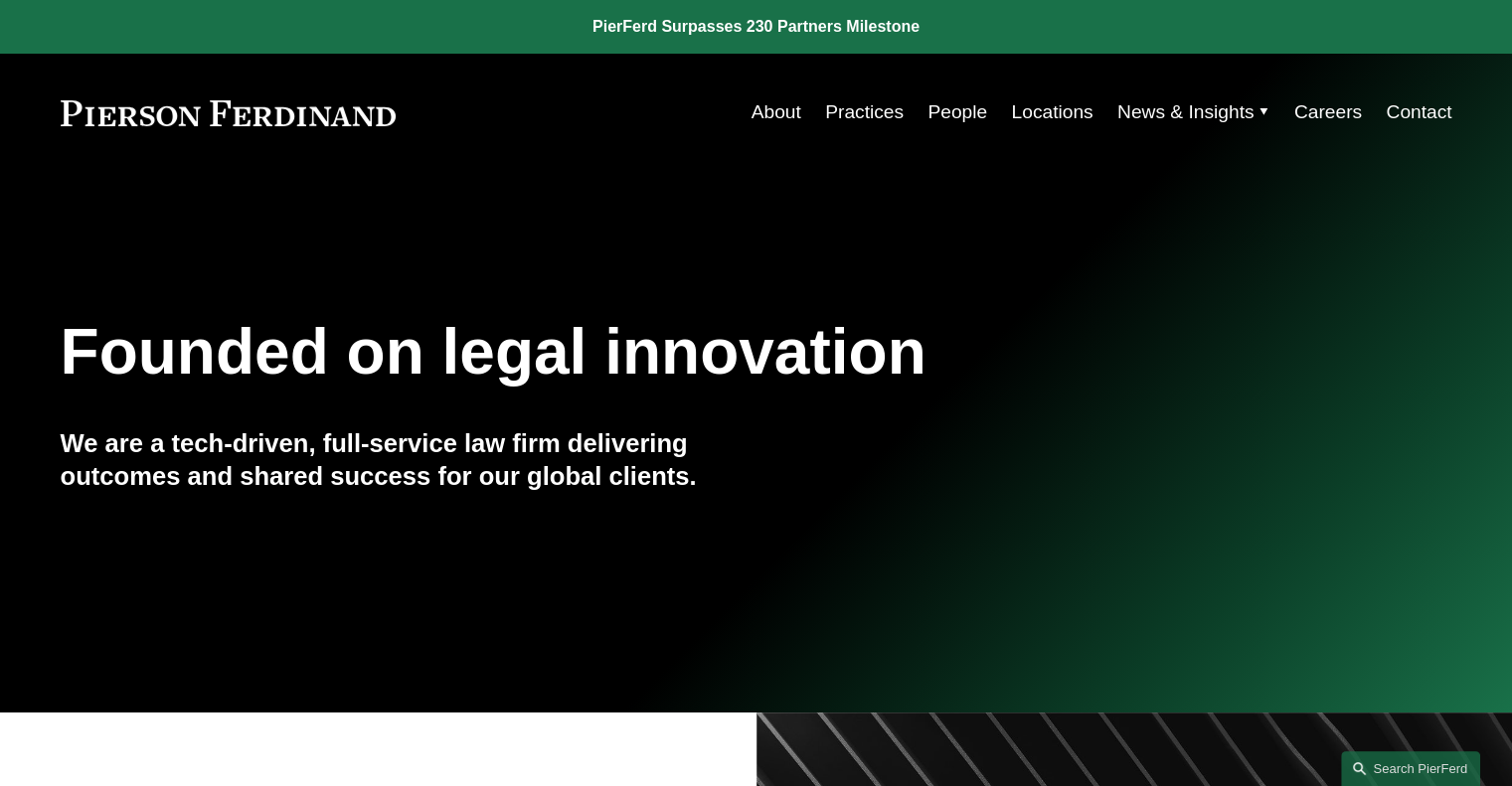 click on "Locations" at bounding box center [1052, 112] 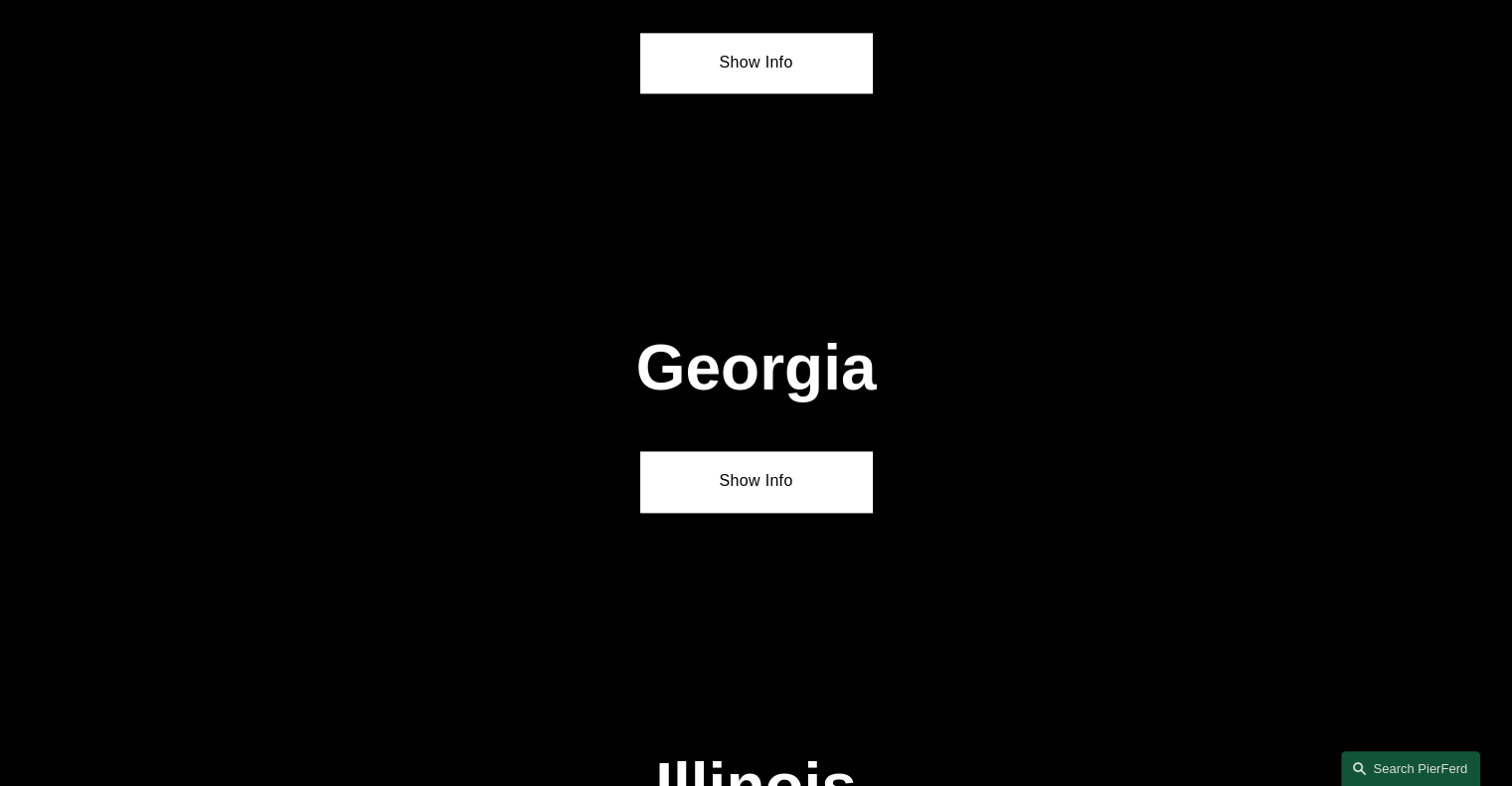 scroll, scrollTop: 2734, scrollLeft: 0, axis: vertical 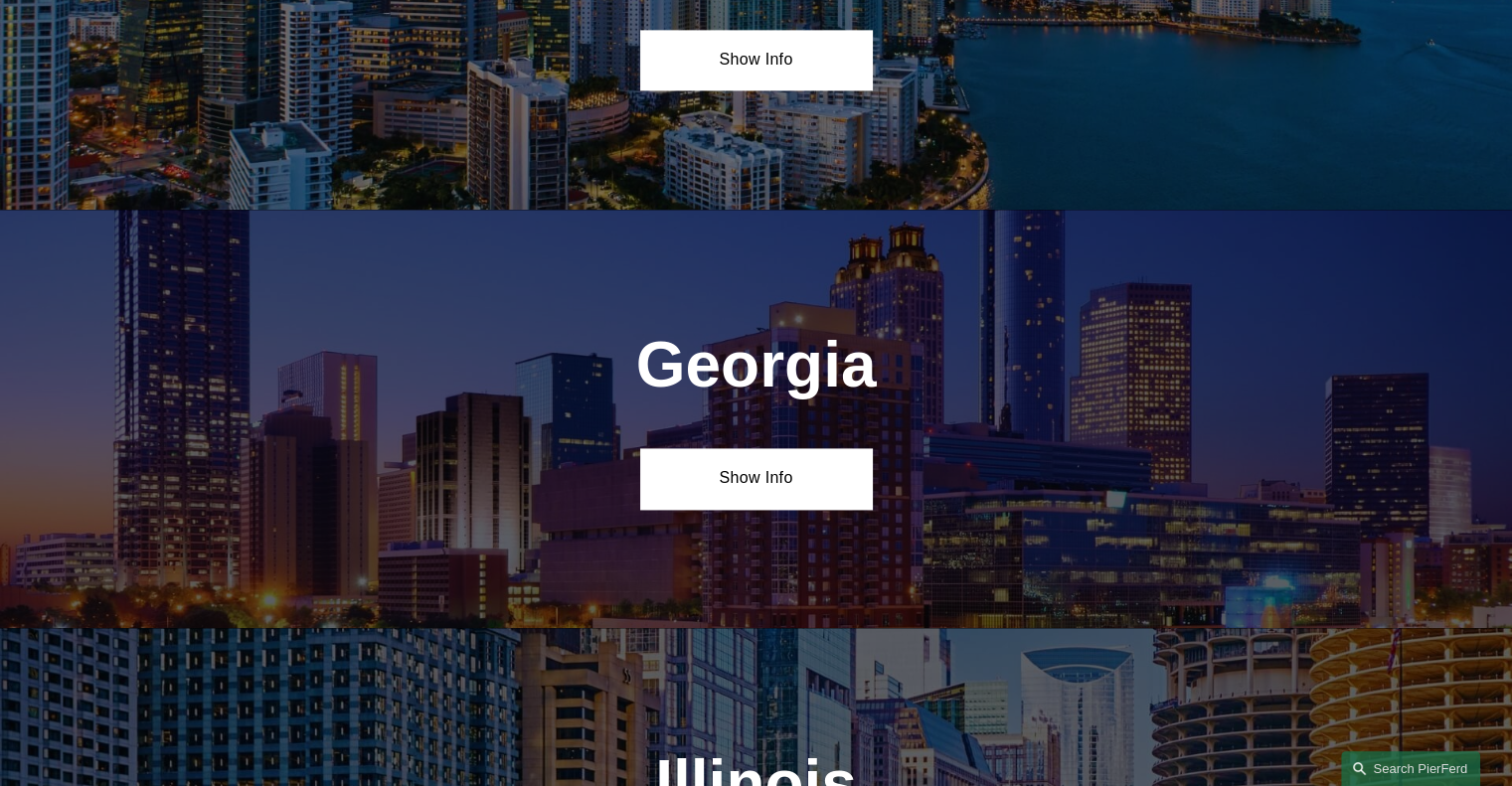 click on "Georgia
Show Info" at bounding box center [756, 418] 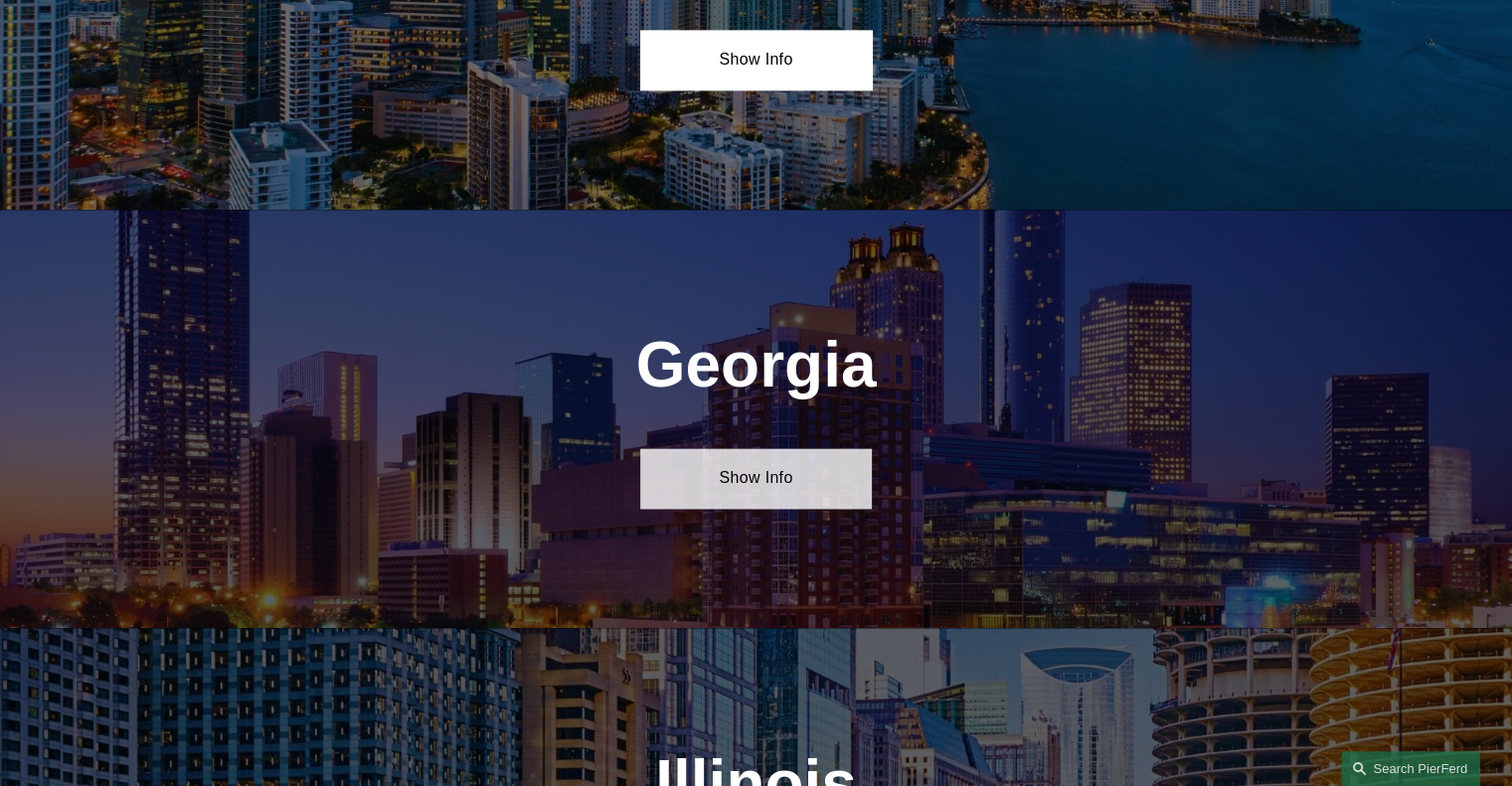 click on "Show Info" at bounding box center (756, 478) 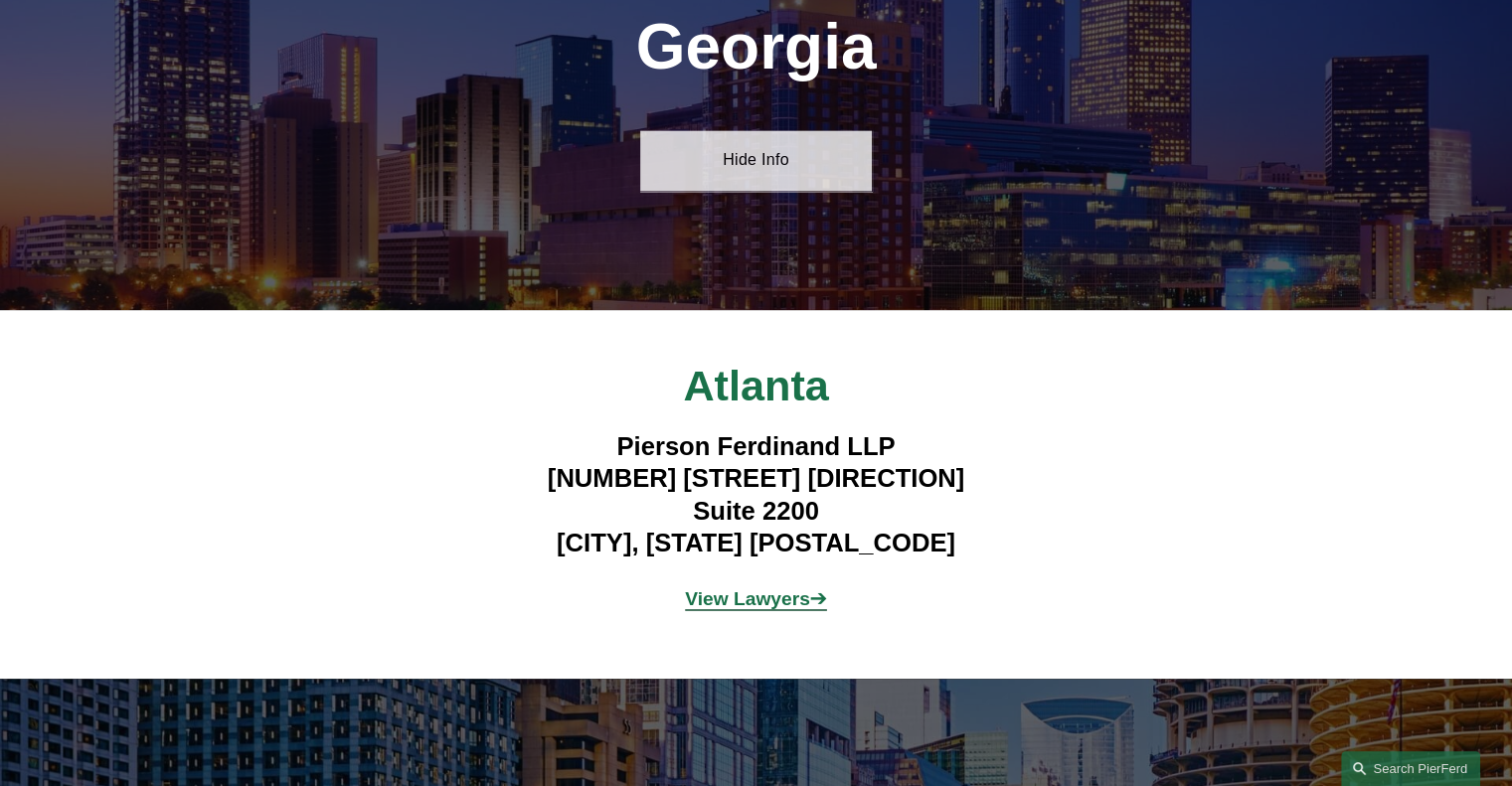 scroll, scrollTop: 3053, scrollLeft: 0, axis: vertical 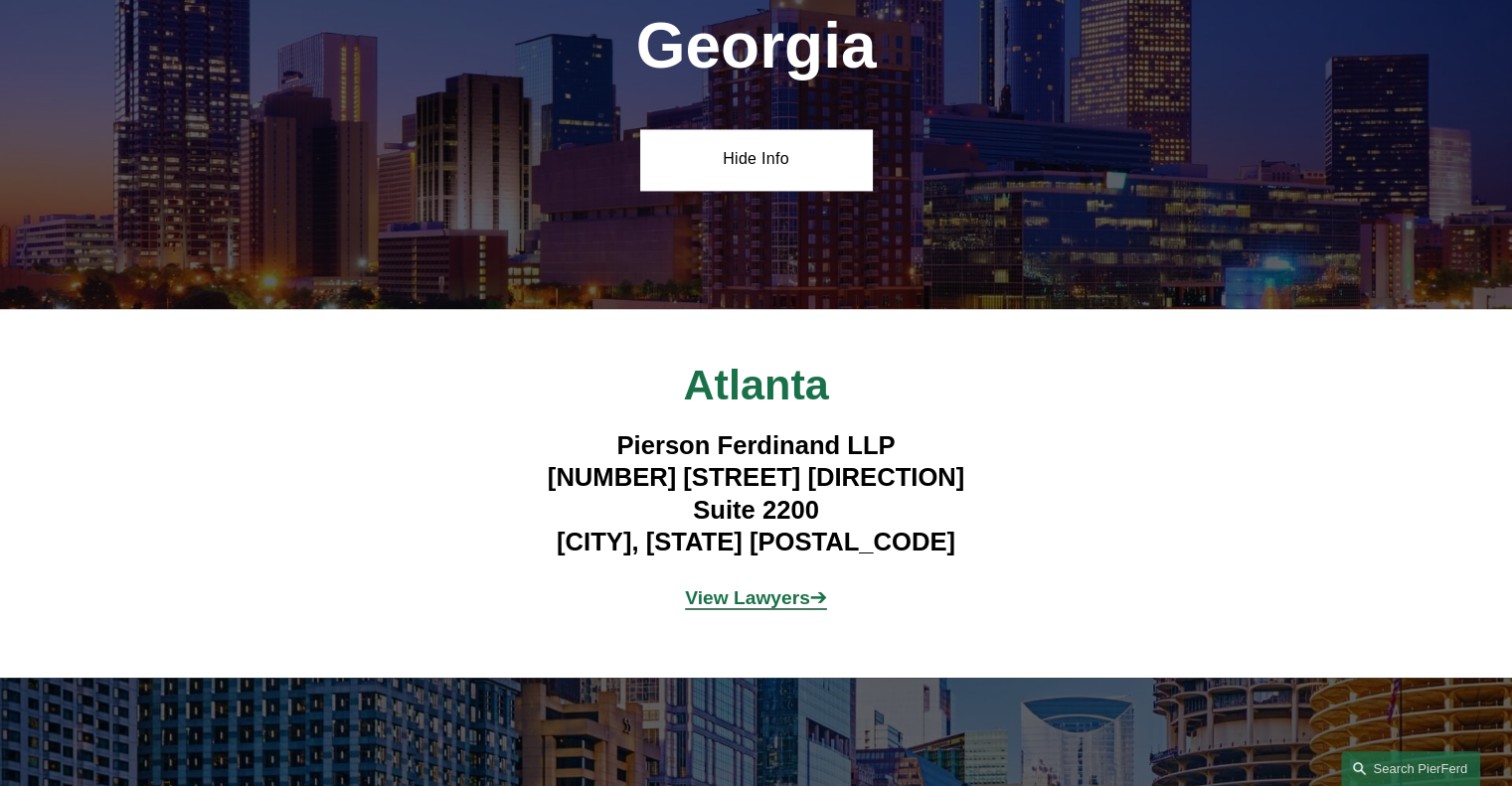 click on "View Lawyers" at bounding box center [748, 597] 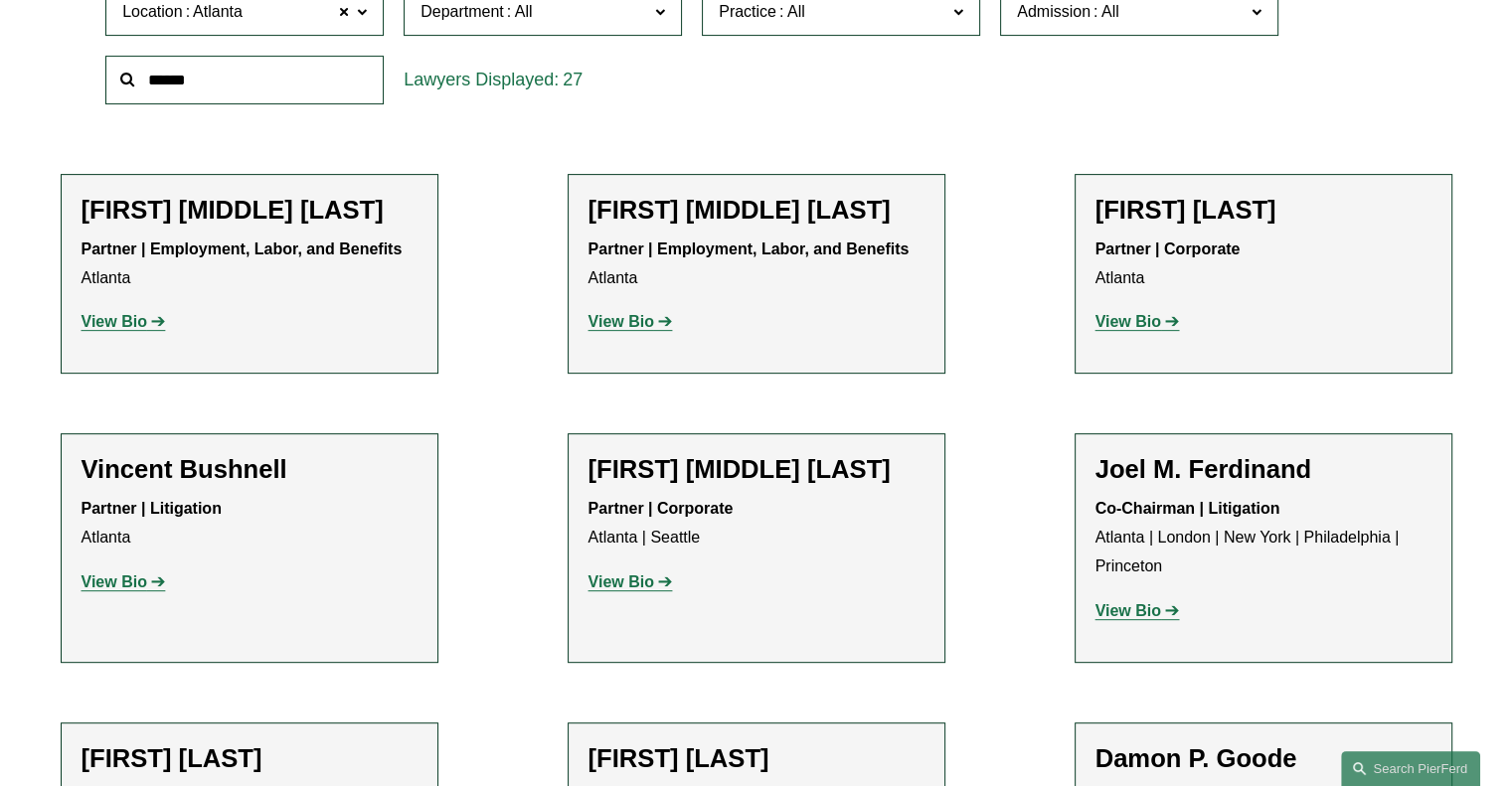 scroll, scrollTop: 701, scrollLeft: 0, axis: vertical 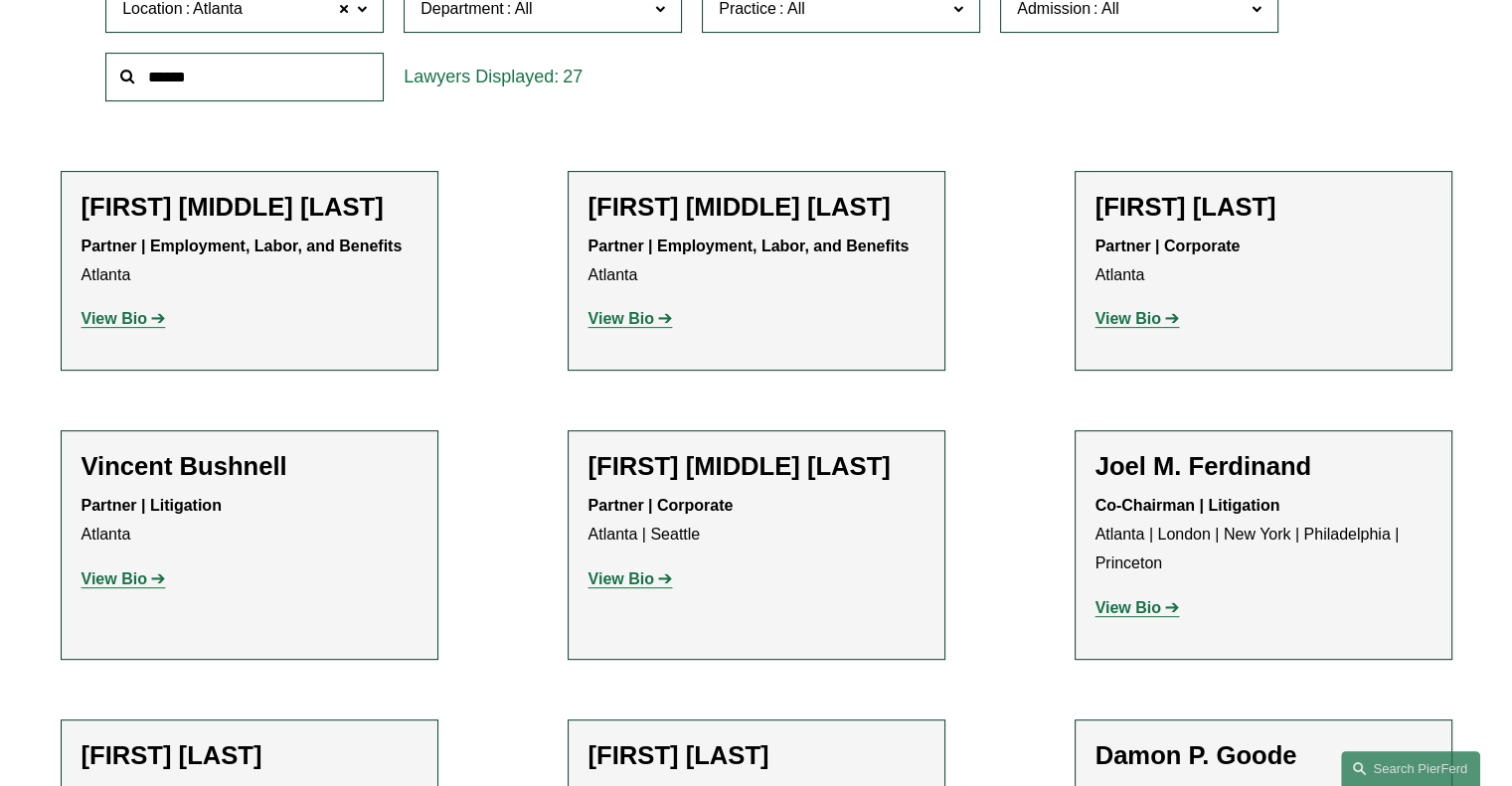 click on "View Bio" 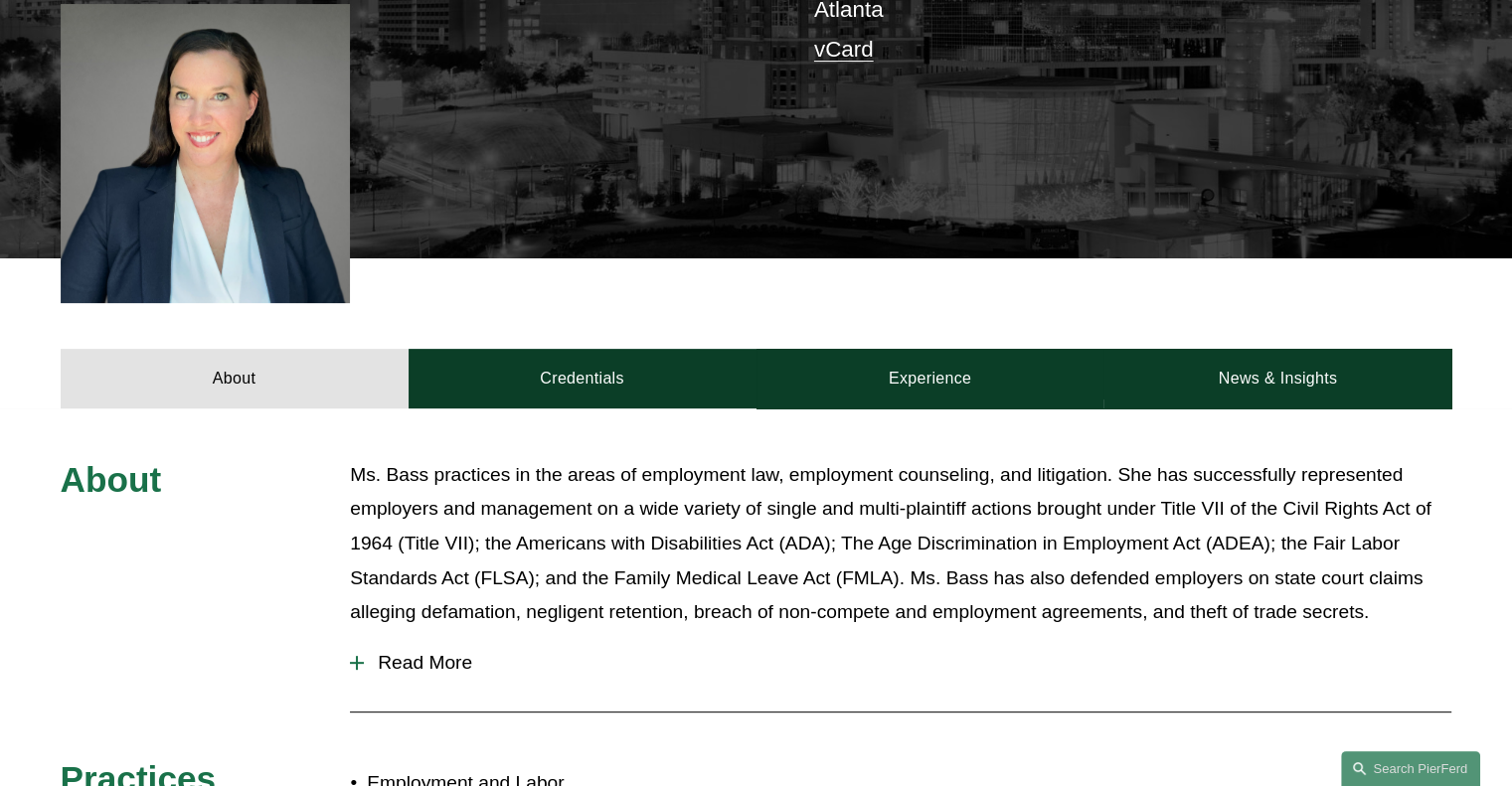scroll, scrollTop: 596, scrollLeft: 0, axis: vertical 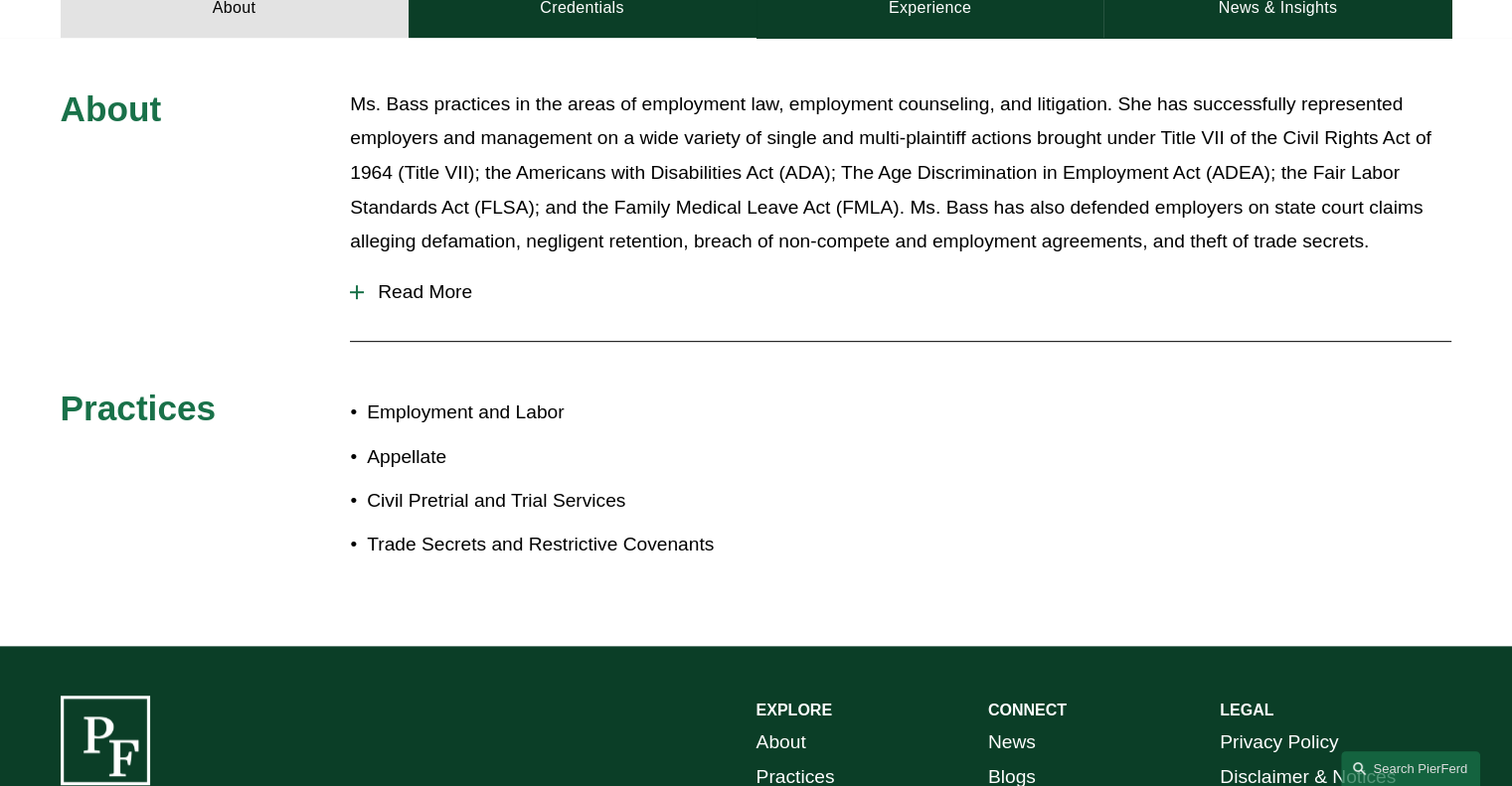 click on "About
Ms. Bass practices in the areas of employment law, employment counseling, and litigation. She has successfully represented employers and management on a wide variety of single and multi-plaintiff actions brought under Title VII of the Civil Rights Act of 1964 (Title VII); the Americans with Disabilities Act (ADA); The Age Discrimination in Employment Act (ADEA); the Fair Labor Standards Act (FLSA); and the Family Medical Leave Act (FMLA). Ms. Bass has also defended employers on state court claims alleging defamation, negligent retention, breach of non-compete and employment agreements, and theft of trade secrets.
Read More" at bounding box center (756, 342) 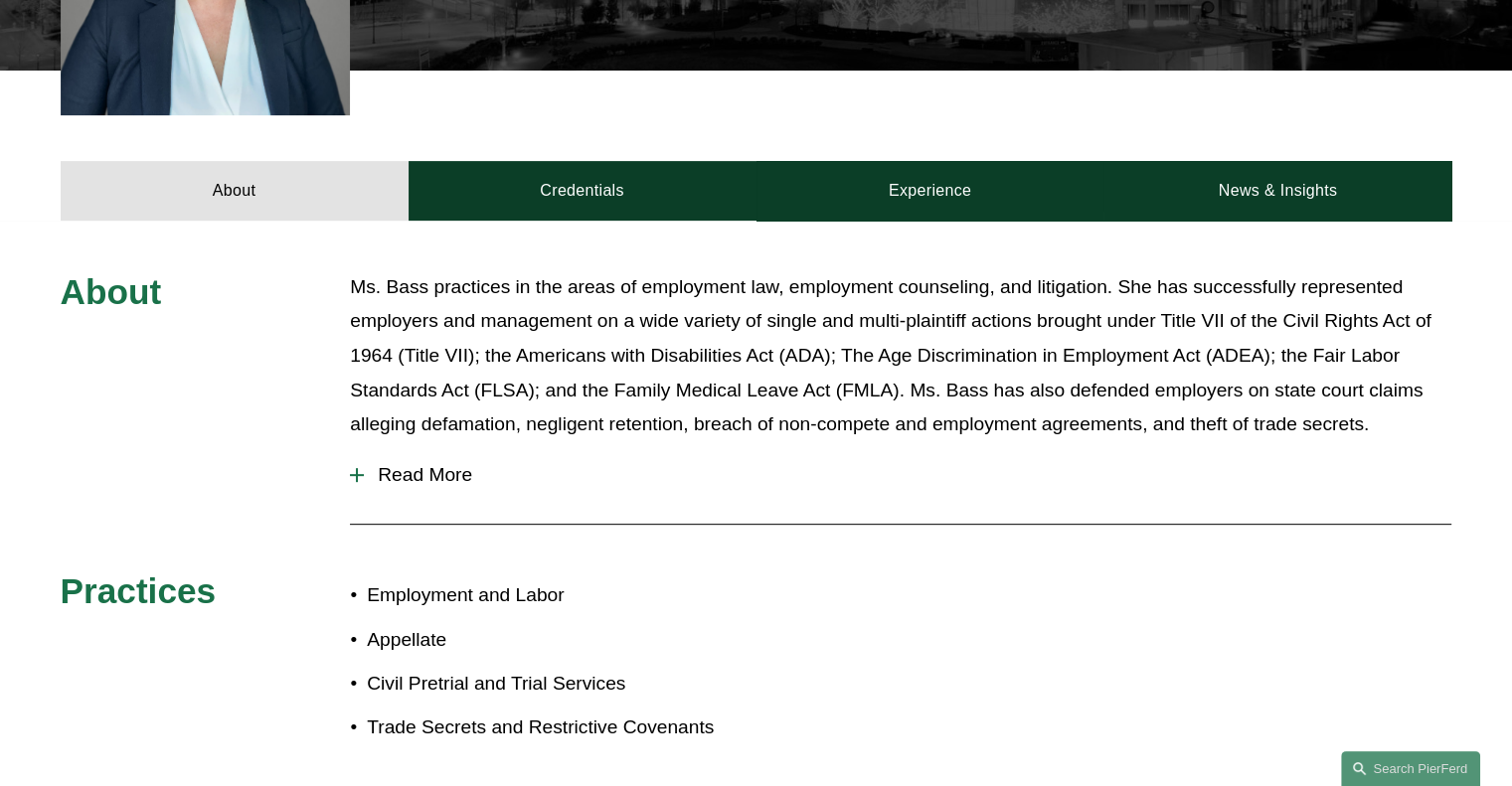 scroll, scrollTop: 743, scrollLeft: 0, axis: vertical 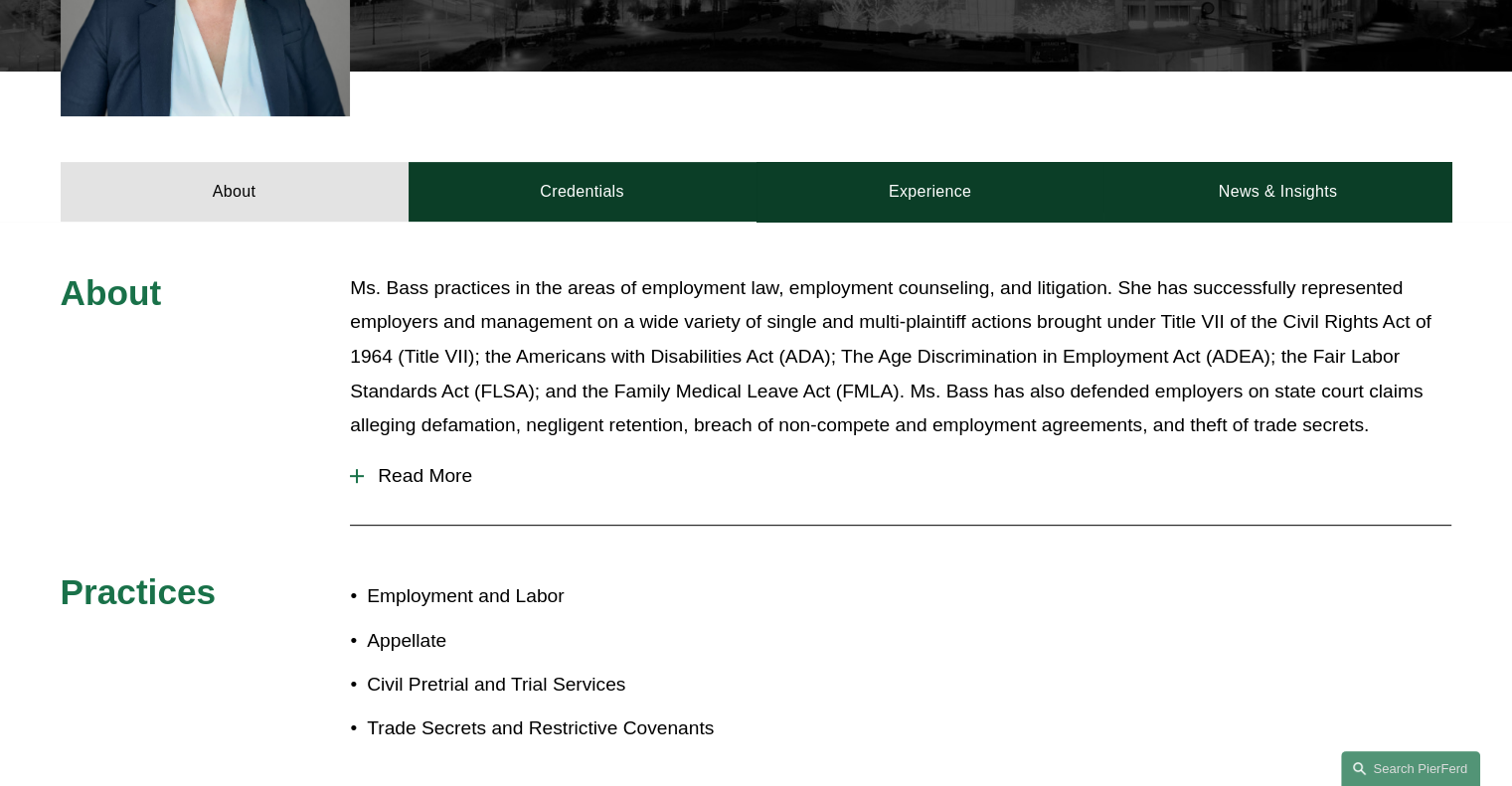 click on "Read More" at bounding box center (901, 476) 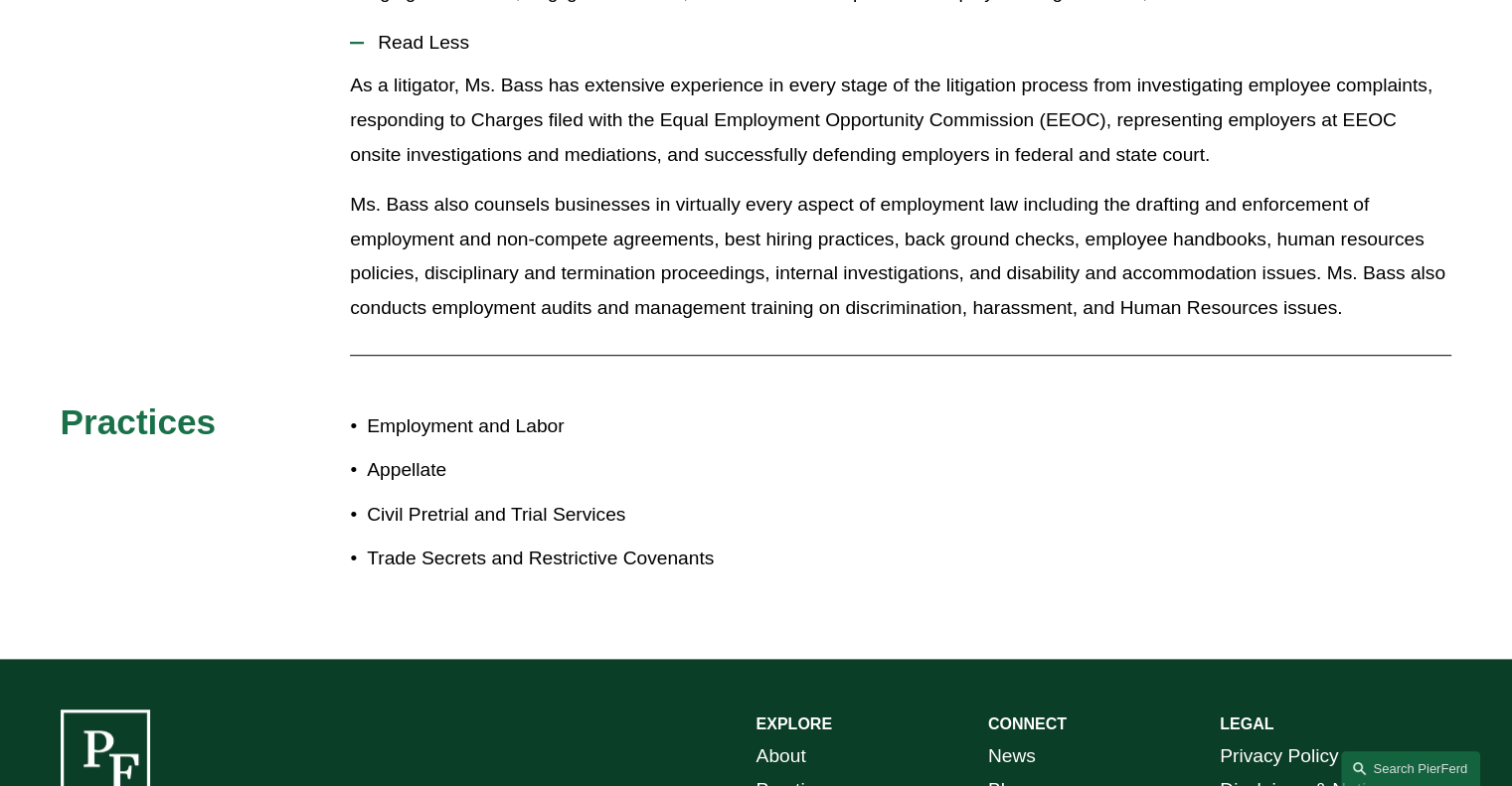 scroll, scrollTop: 1175, scrollLeft: 0, axis: vertical 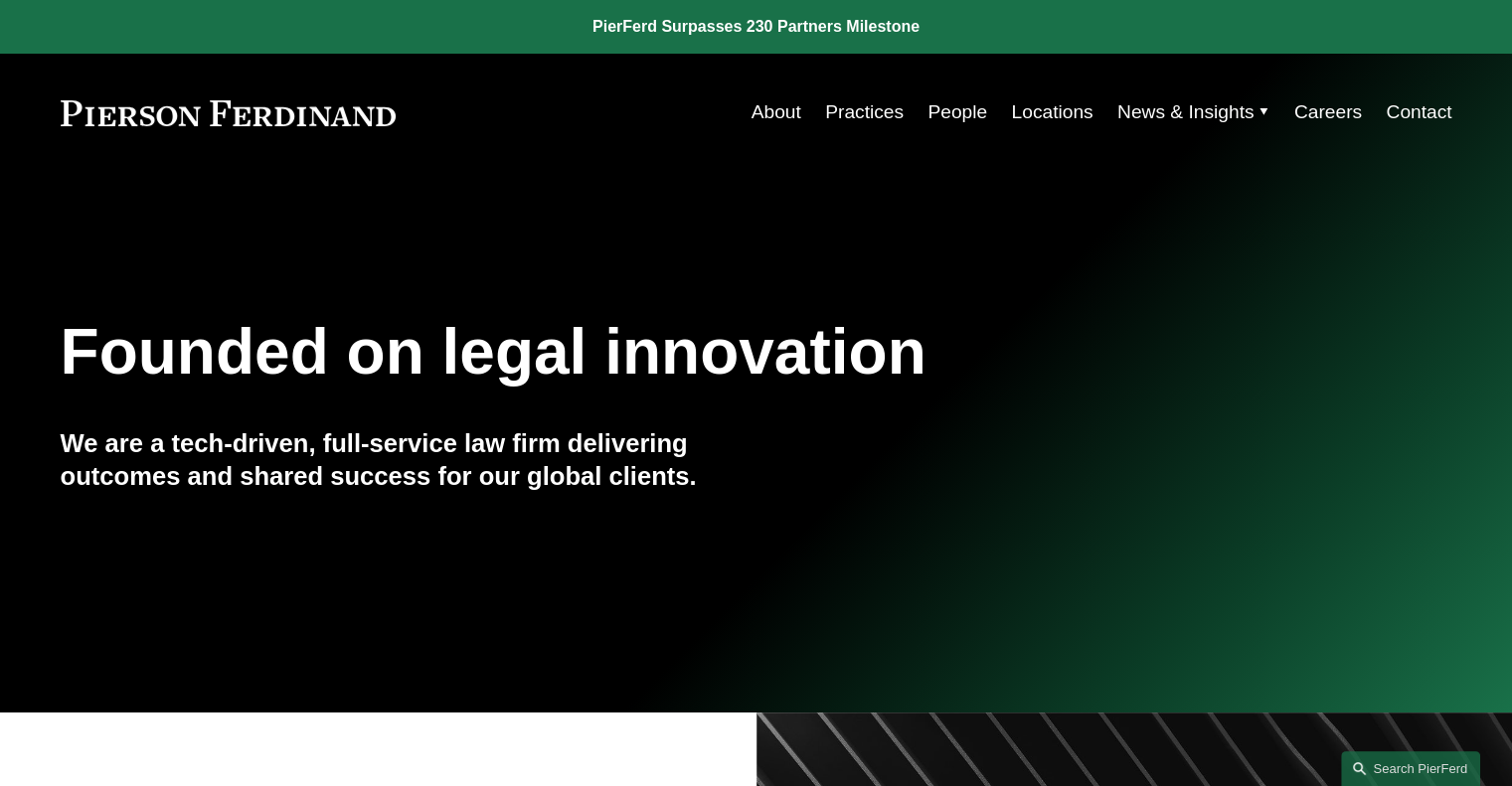 click on "About" at bounding box center [776, 112] 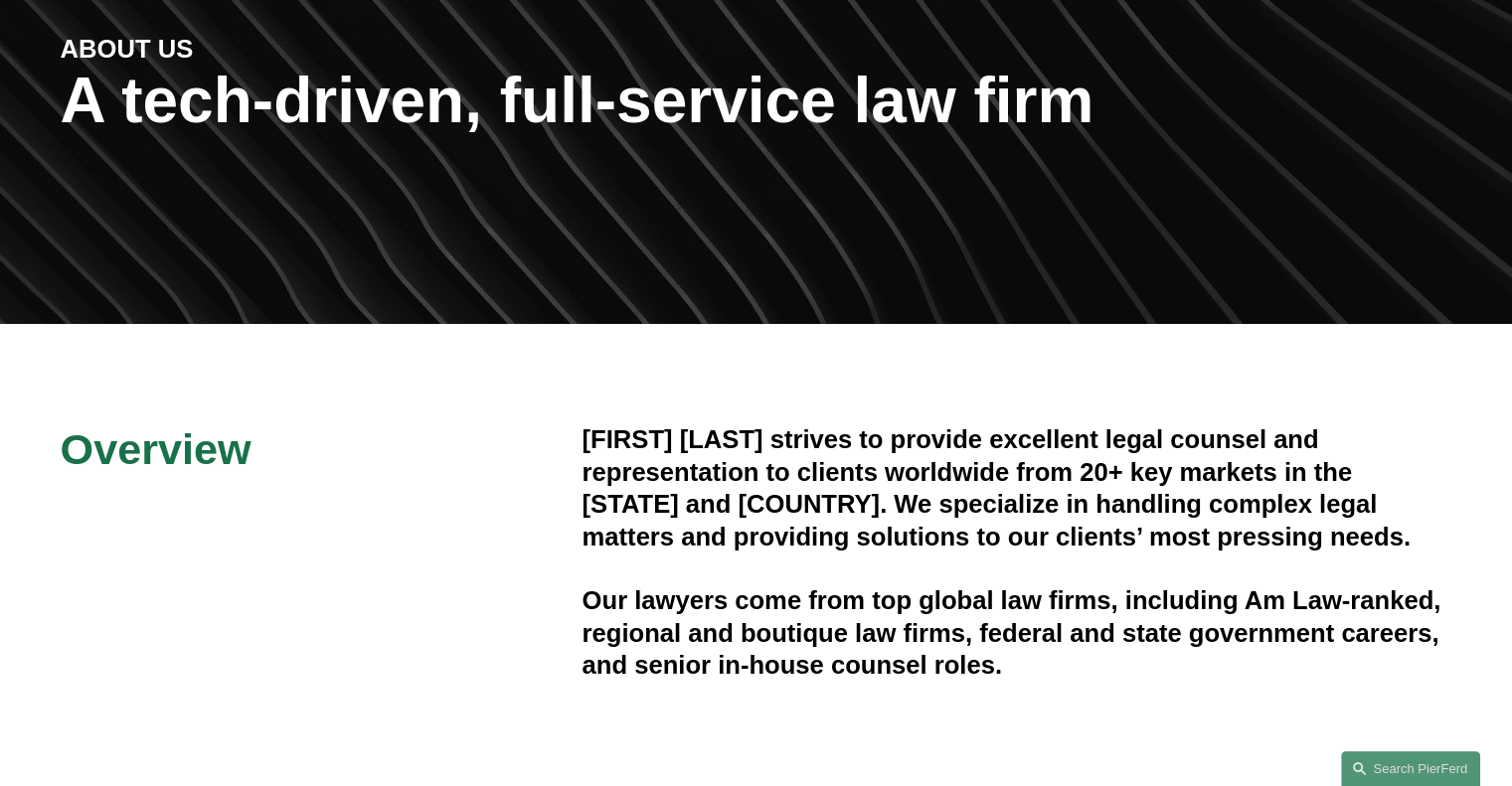 scroll, scrollTop: 247, scrollLeft: 0, axis: vertical 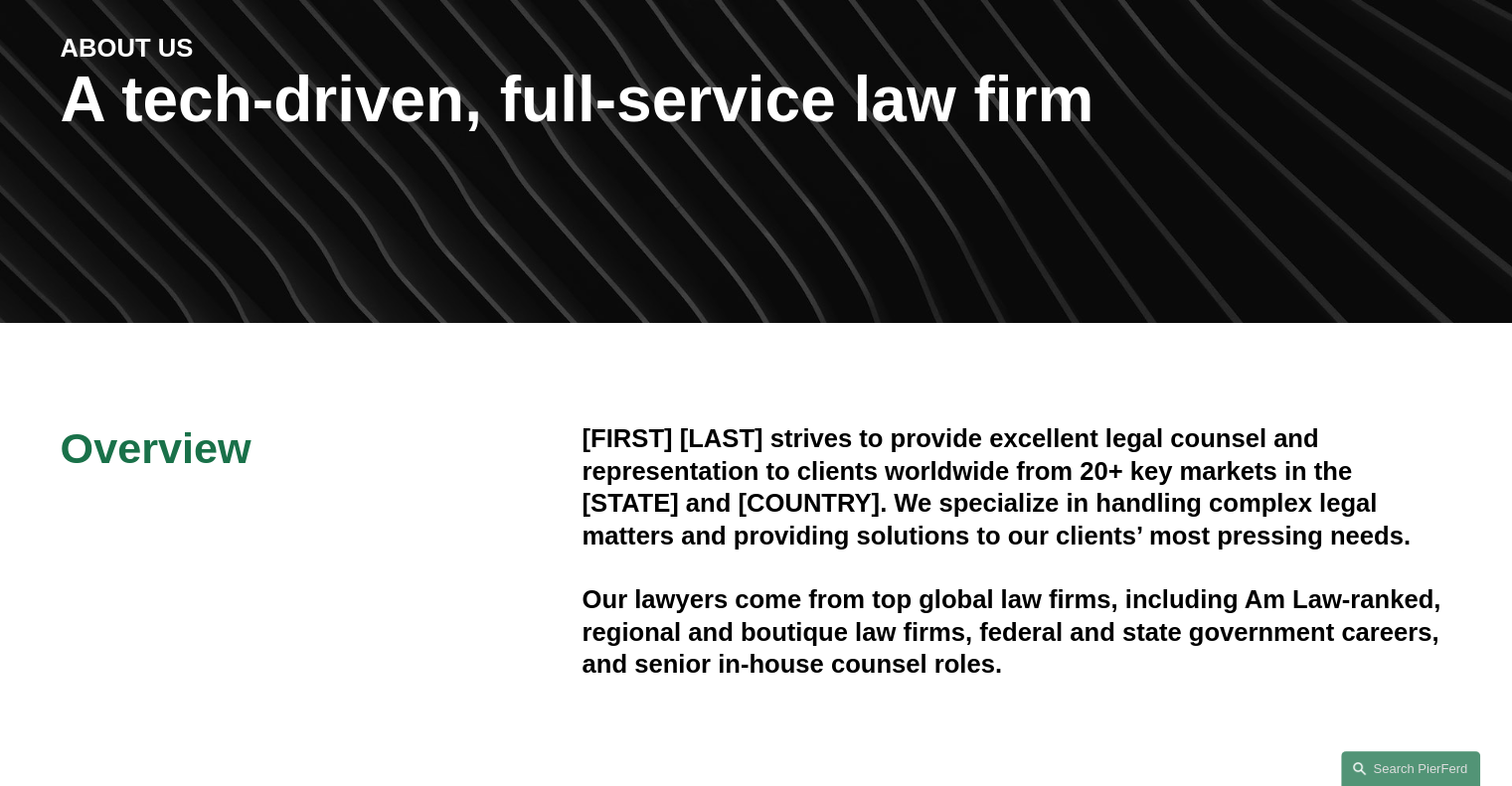 click on "[FIRST] [LAST] strives to provide excellent legal counsel and representation to clients worldwide from 20+ key markets in the [STATE] and [COUNTRY]. We specialize in handling complex legal matters and providing solutions to our clients’ most pressing needs. Our lawyers come from top global law firms, including Am Law-ranked, regional and boutique law firms, federal and state government careers, and senior in-house counsel roles.
Core Values
Professional" at bounding box center [756, 885] 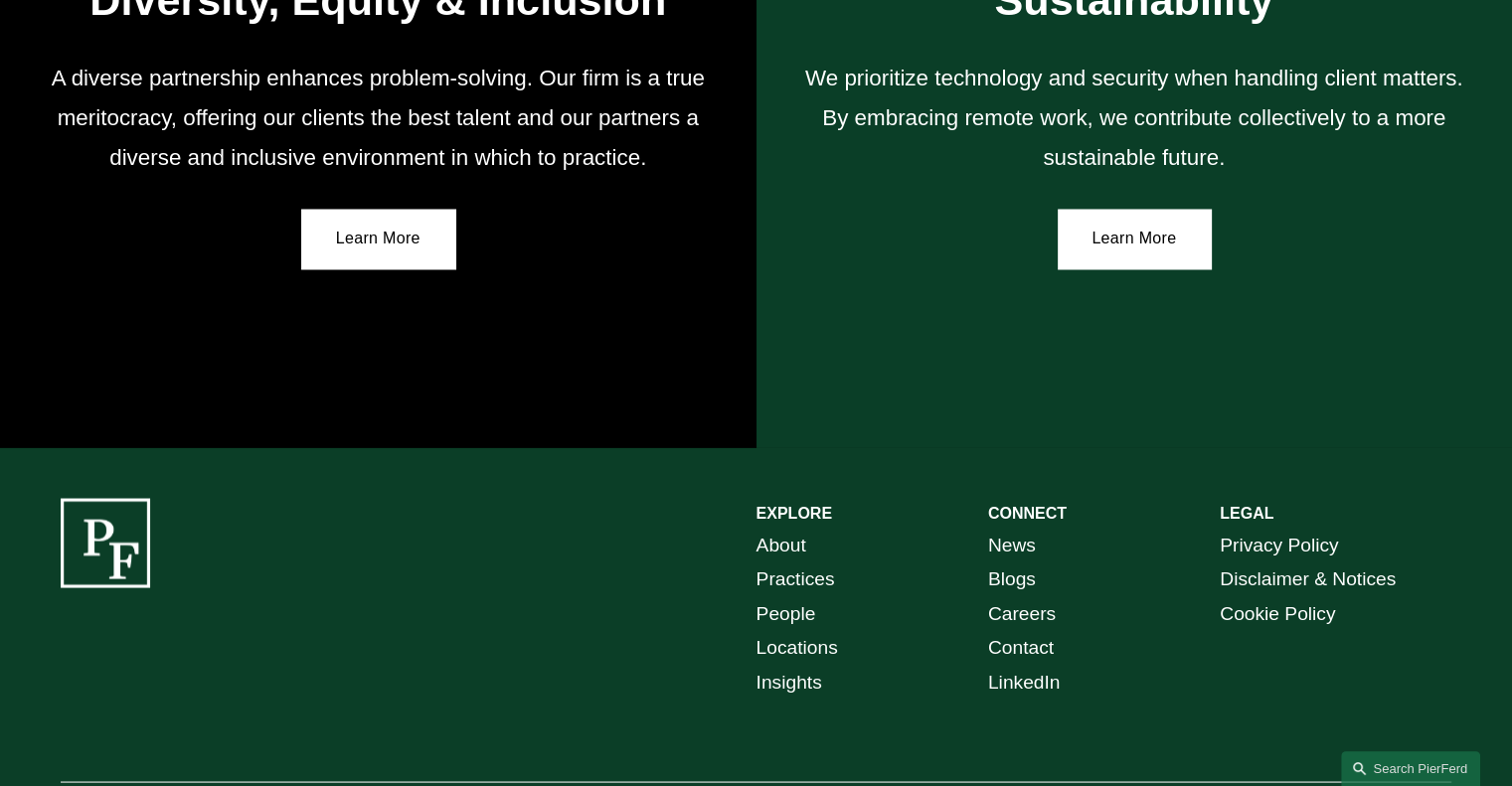 scroll, scrollTop: 3490, scrollLeft: 0, axis: vertical 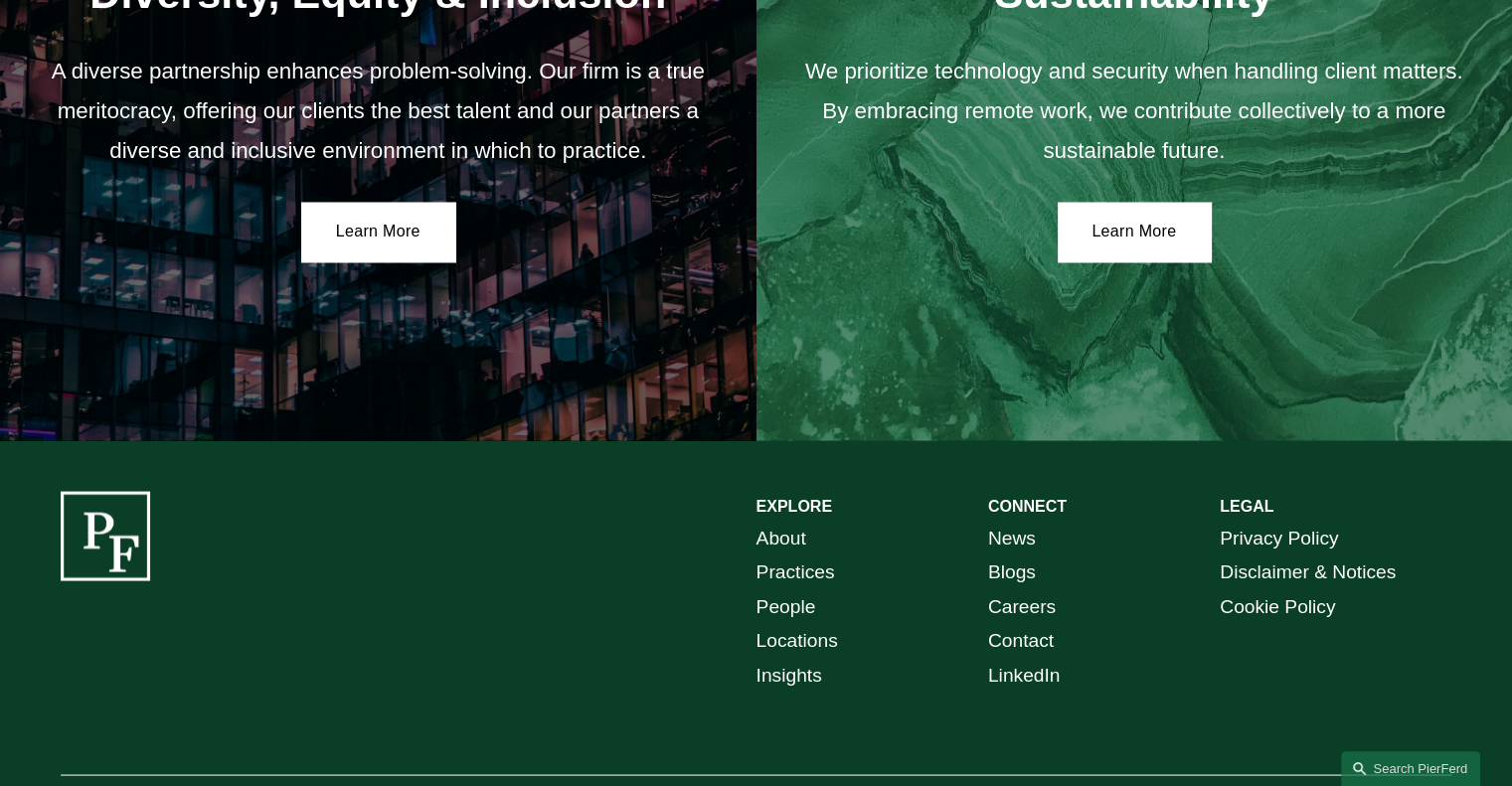 click on "Careers" at bounding box center (1022, 606) 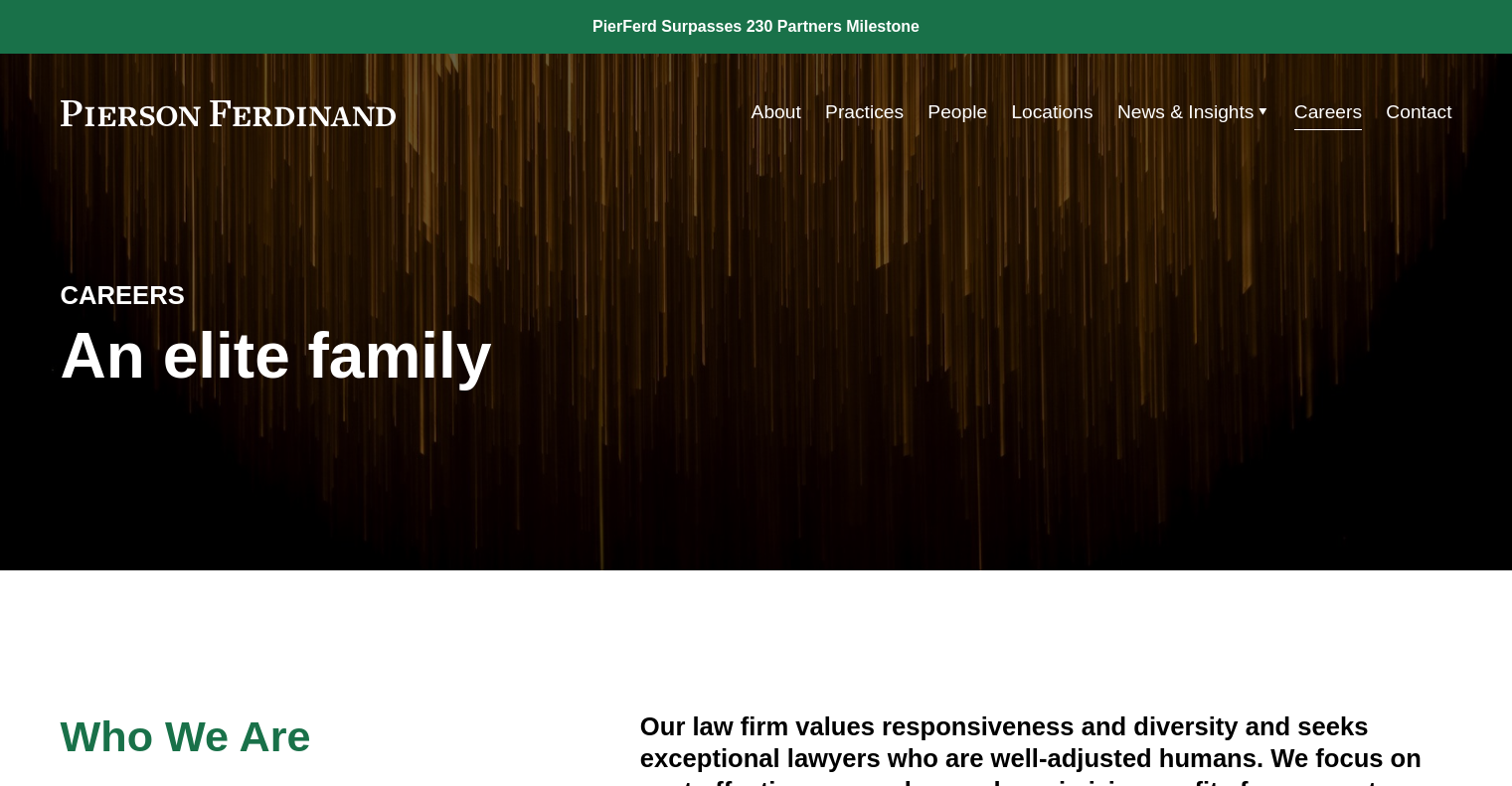 scroll, scrollTop: 0, scrollLeft: 0, axis: both 